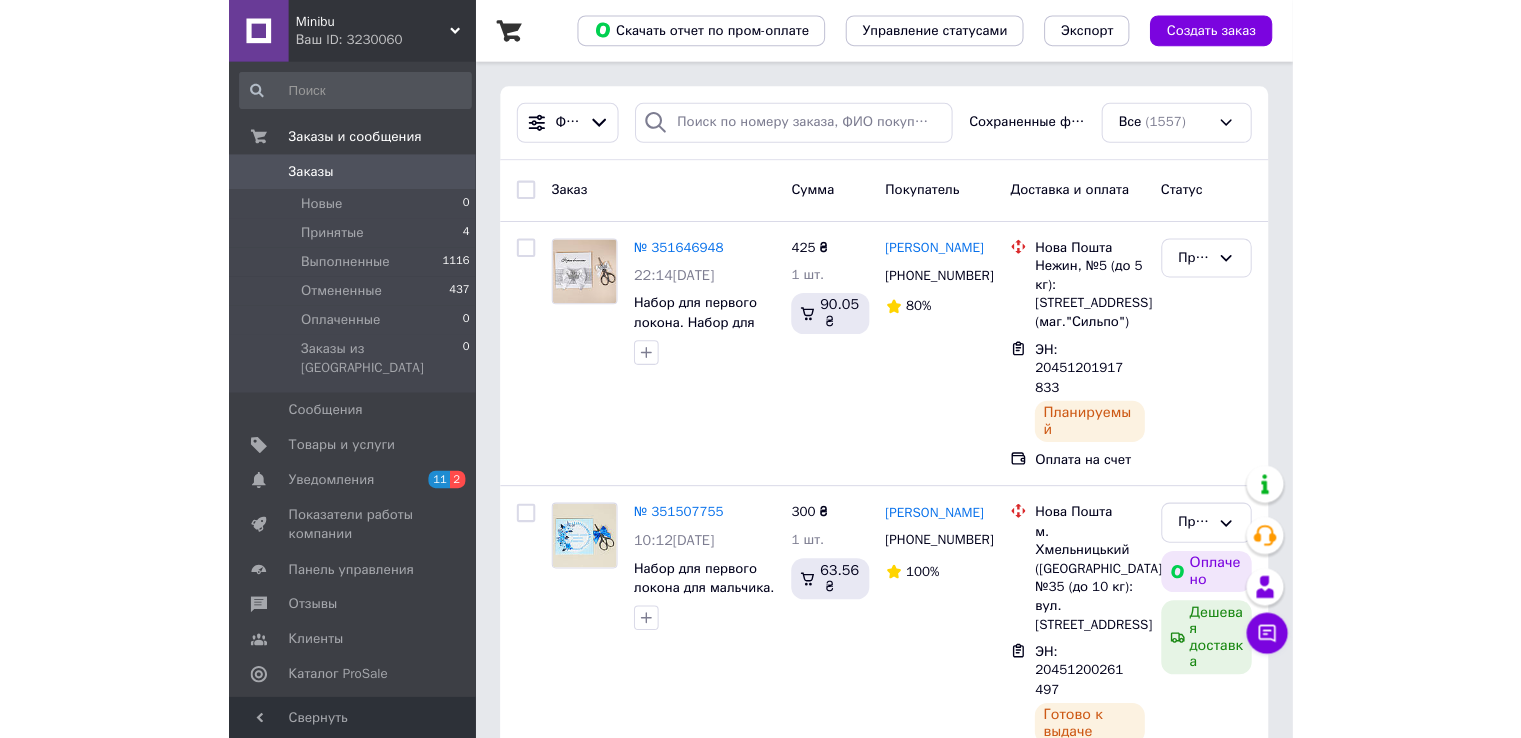 scroll, scrollTop: 0, scrollLeft: 0, axis: both 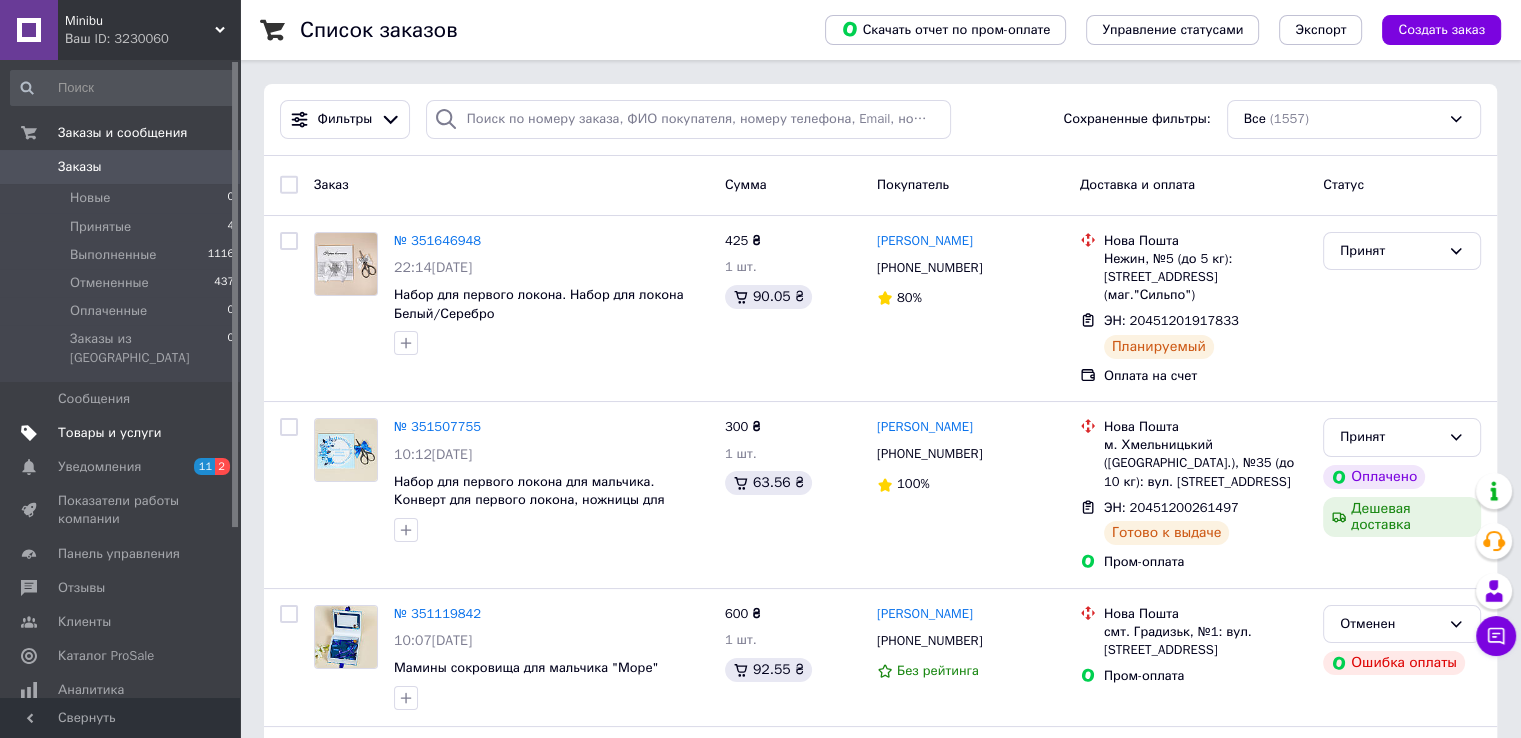 click on "Товары и услуги" at bounding box center (110, 433) 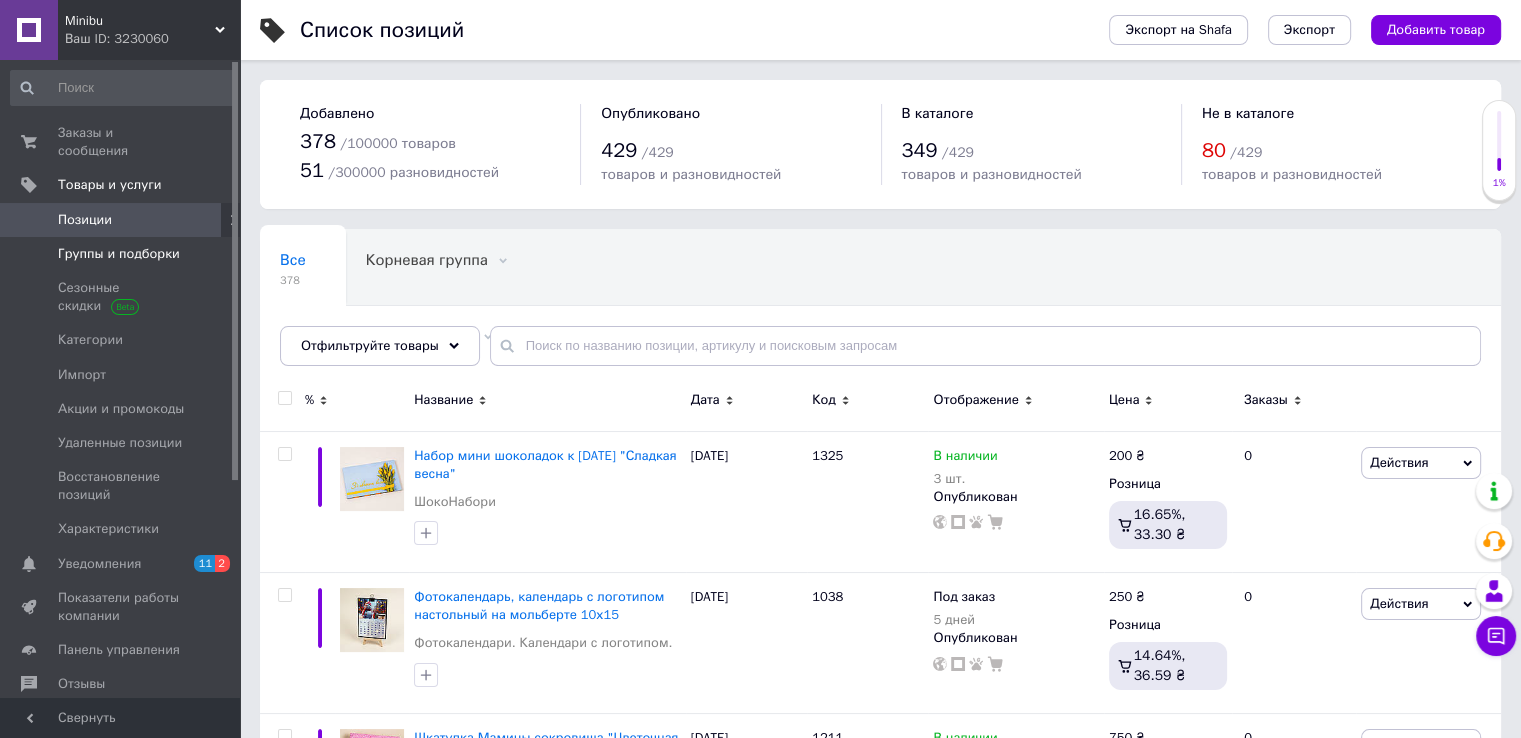 click on "Группы и подборки" at bounding box center (119, 254) 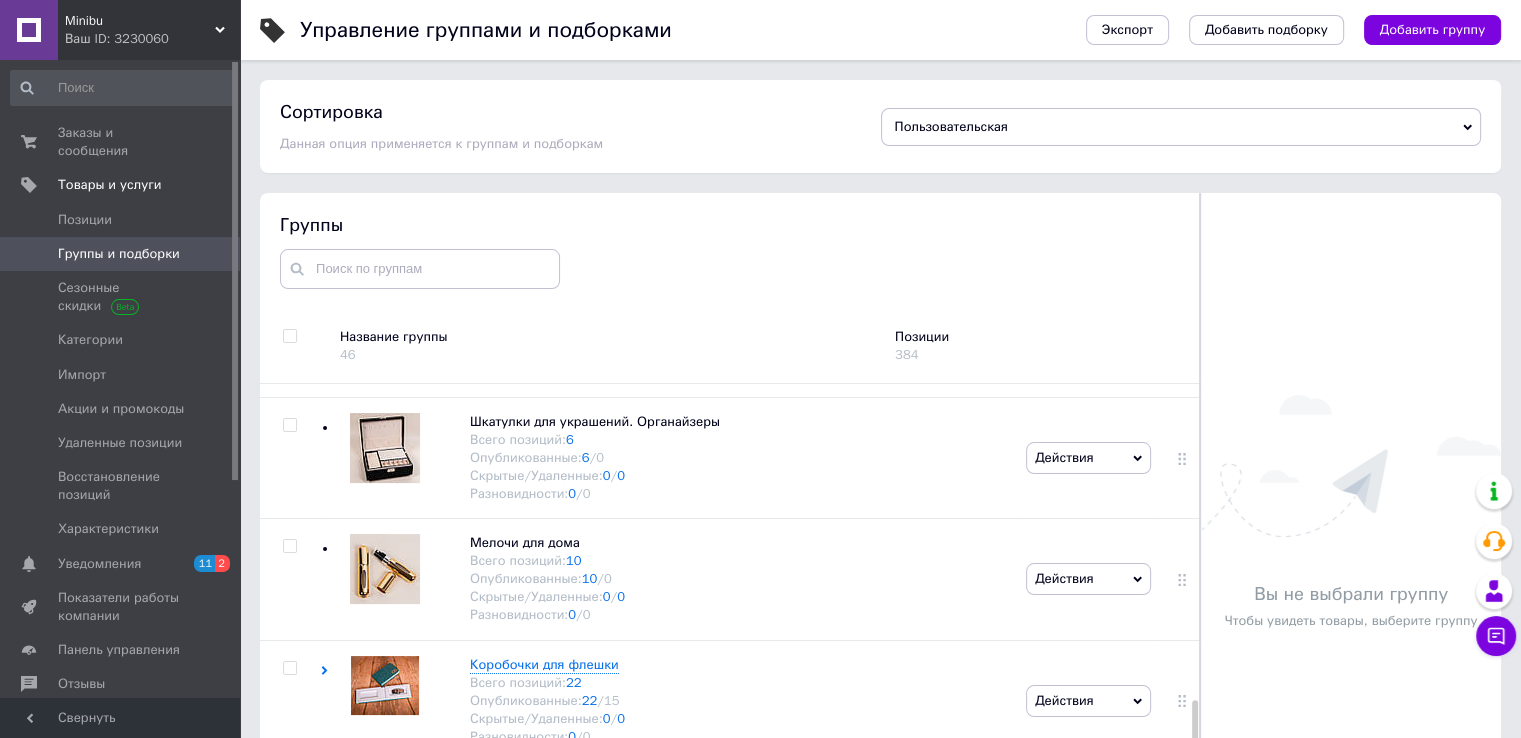 scroll, scrollTop: 1590, scrollLeft: 0, axis: vertical 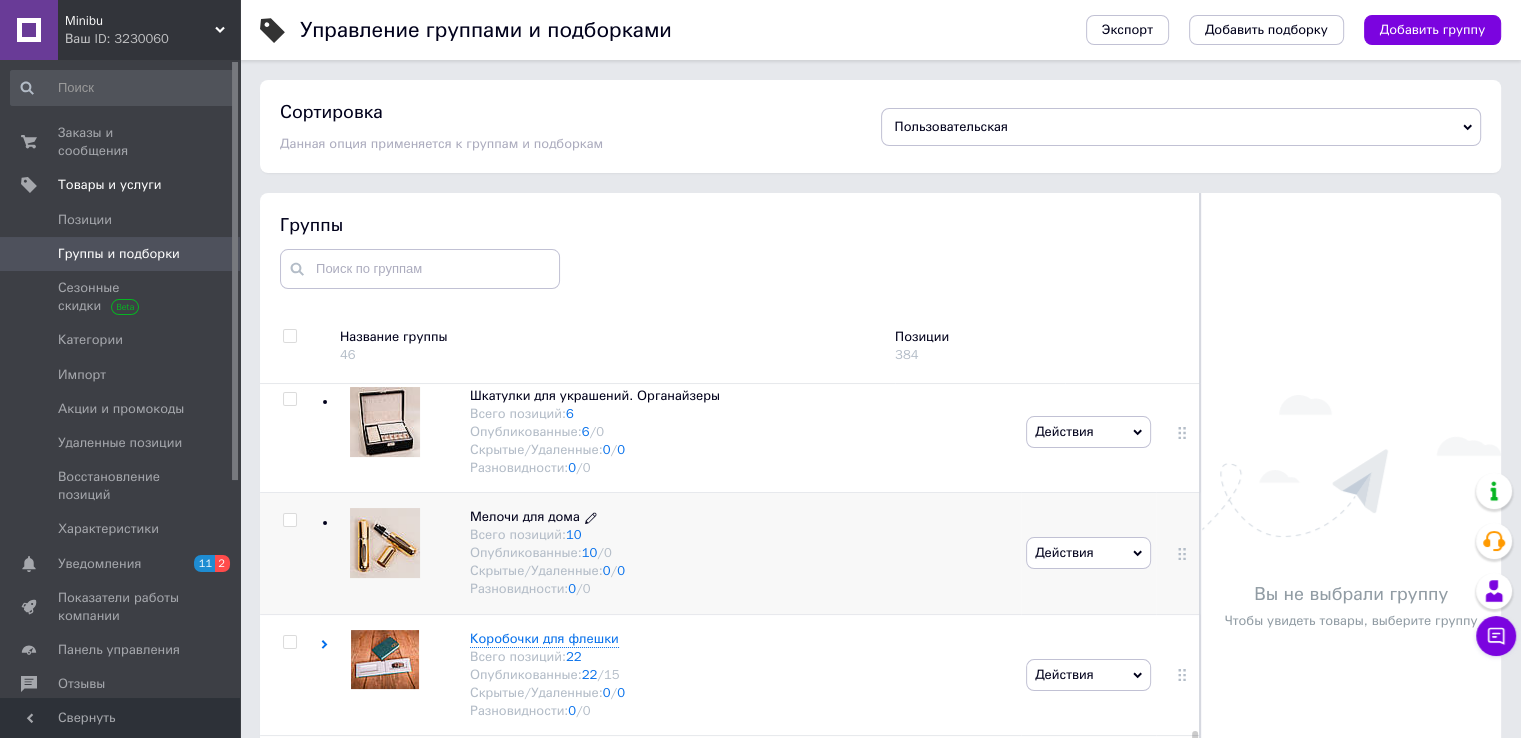 click on "Мелочи для дома" at bounding box center [525, 516] 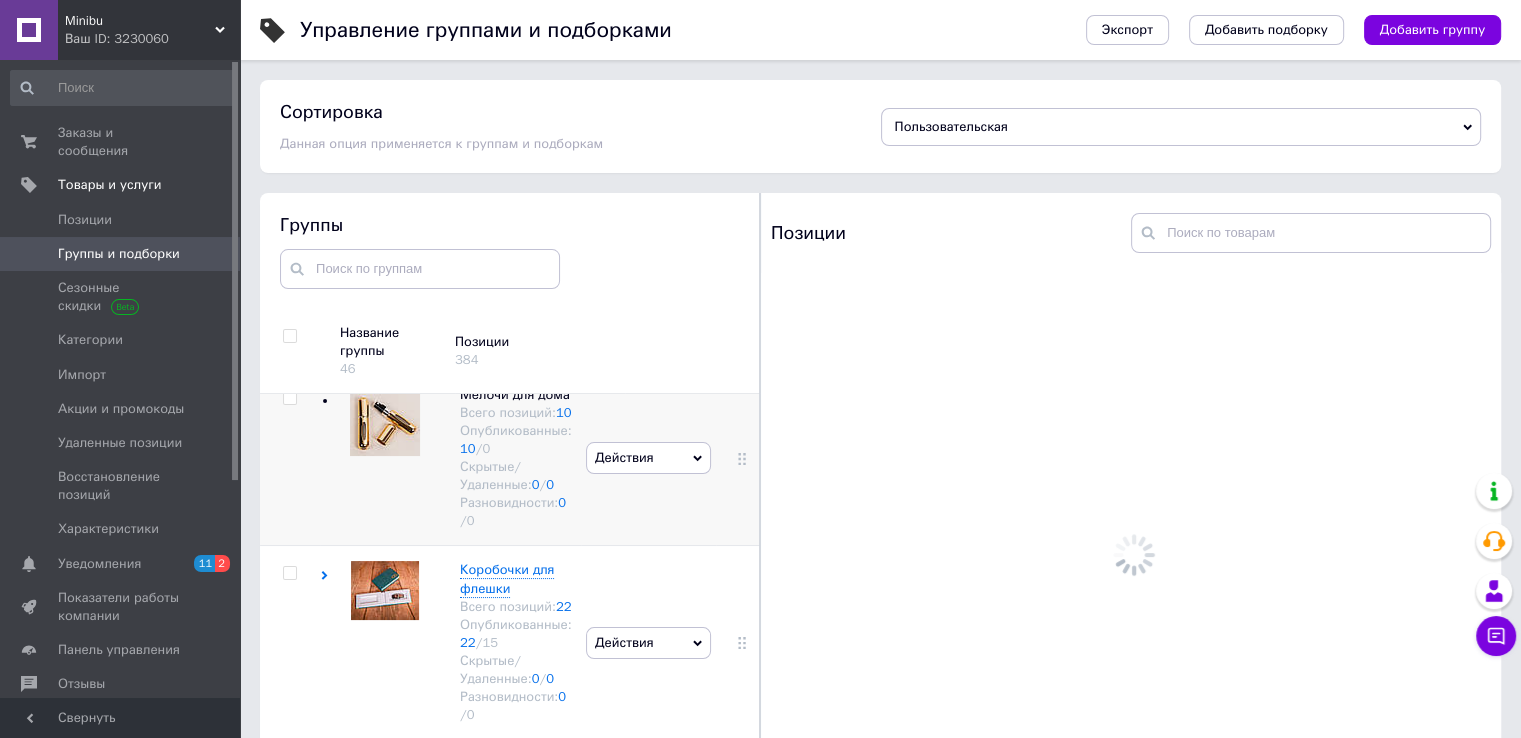 scroll, scrollTop: 2984, scrollLeft: 0, axis: vertical 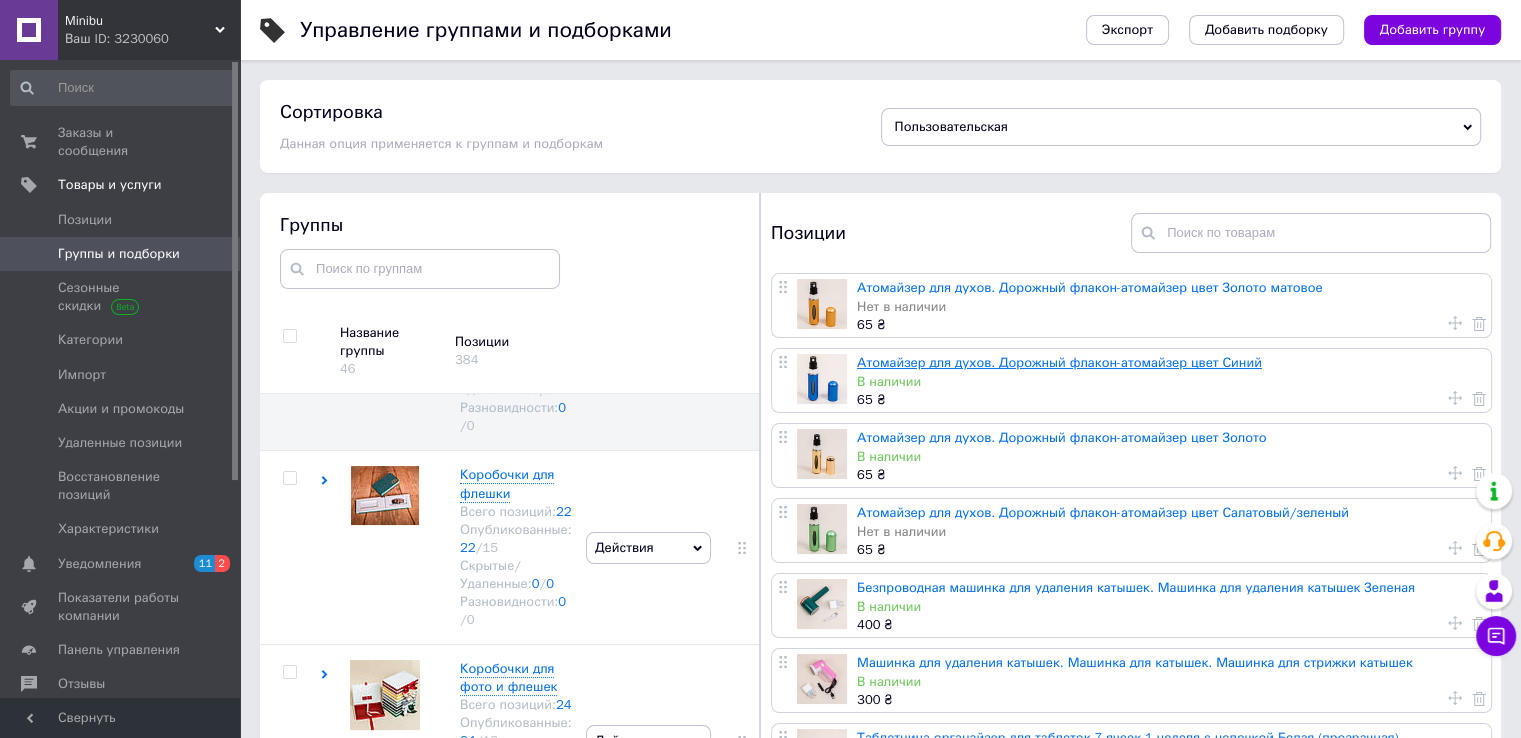 click on "Атомайзер для духов. Дорожный флакон-атомайзер цвет Синий" at bounding box center [1059, 362] 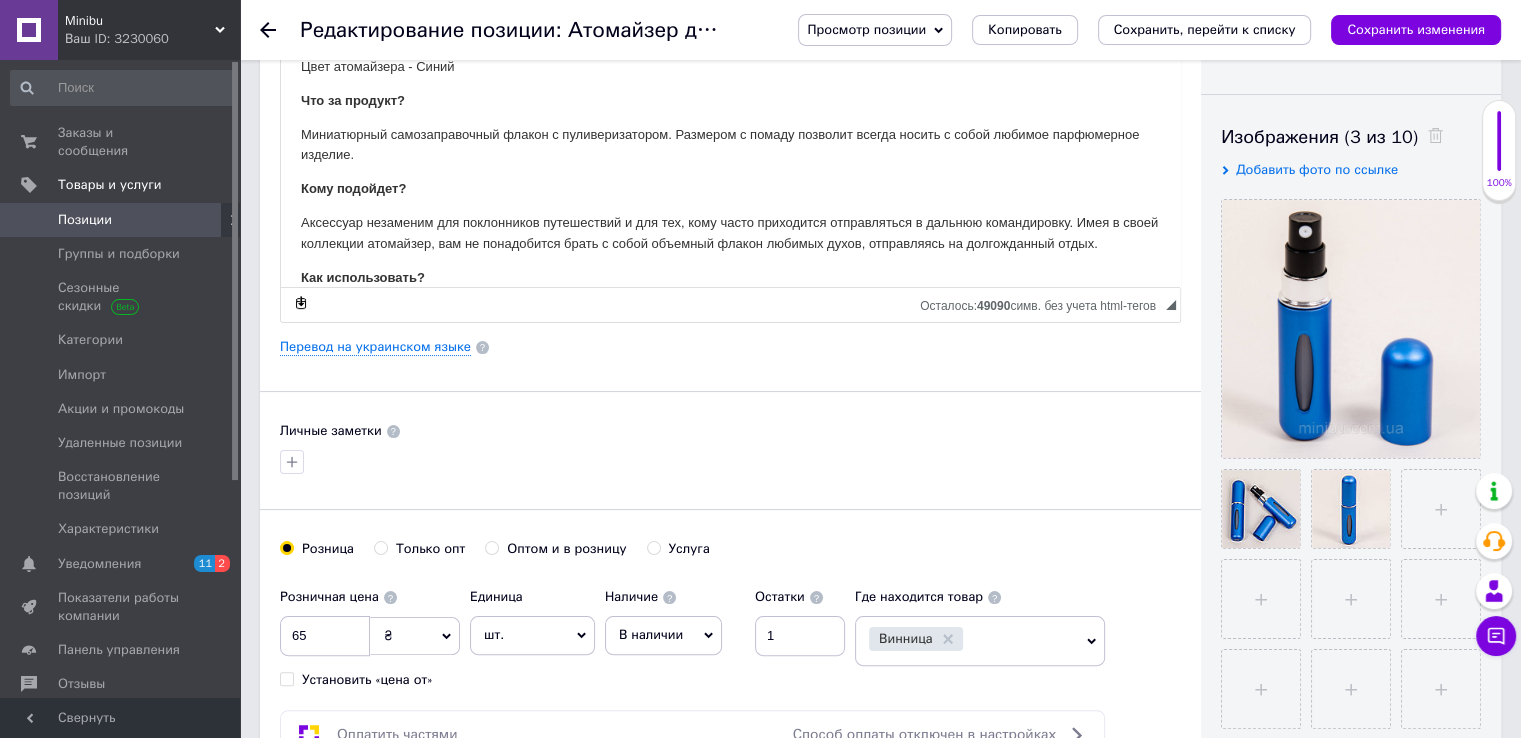 scroll, scrollTop: 300, scrollLeft: 0, axis: vertical 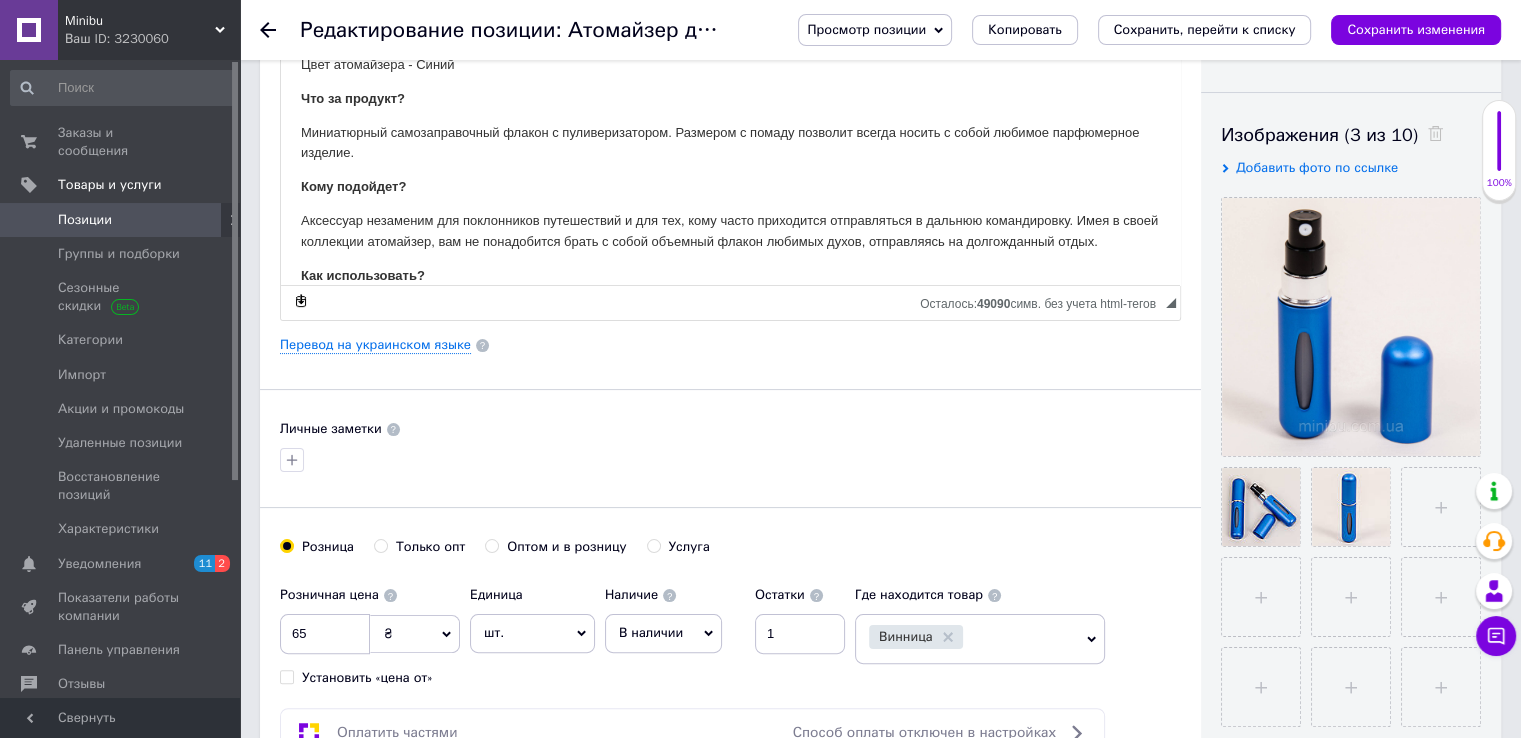 click 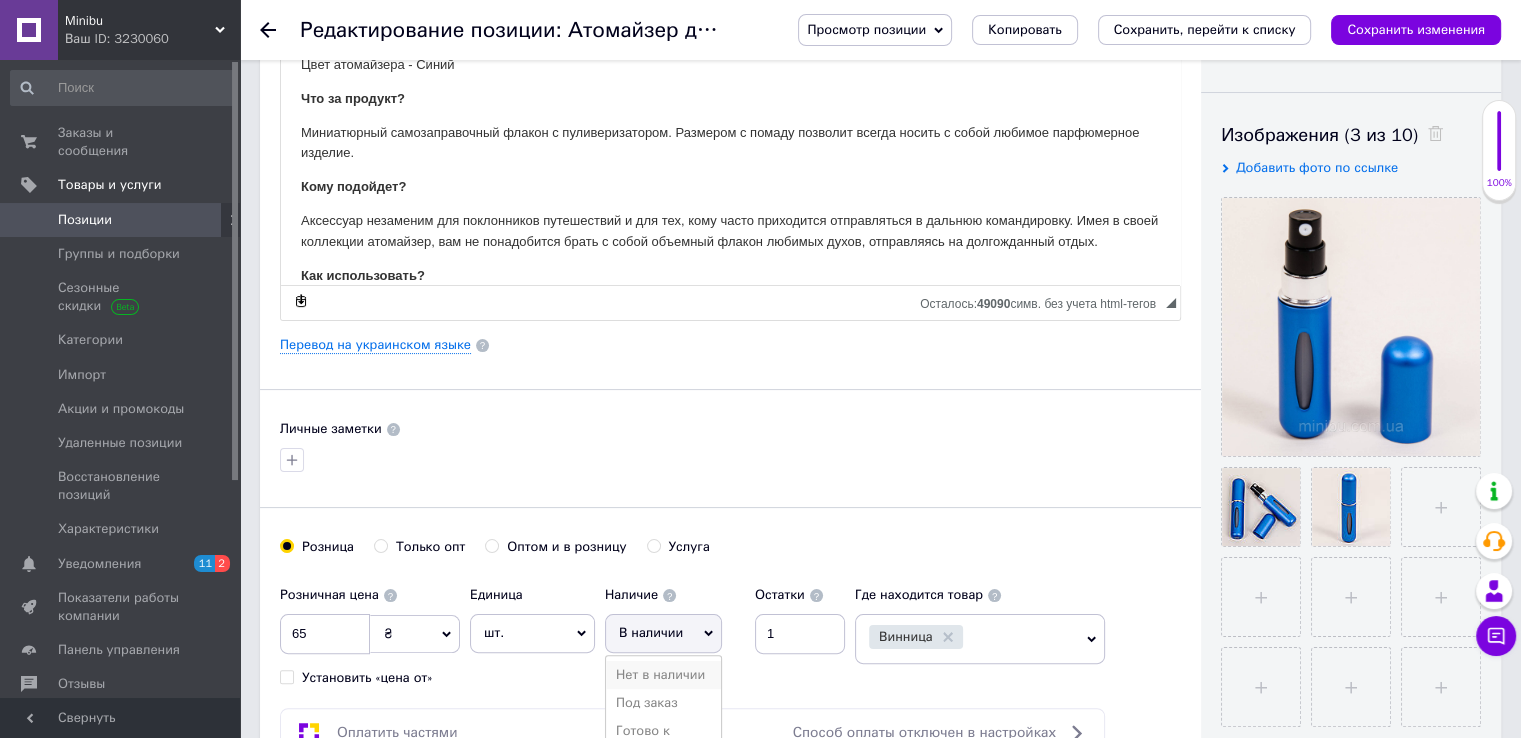 click on "Нет в наличии" at bounding box center [663, 675] 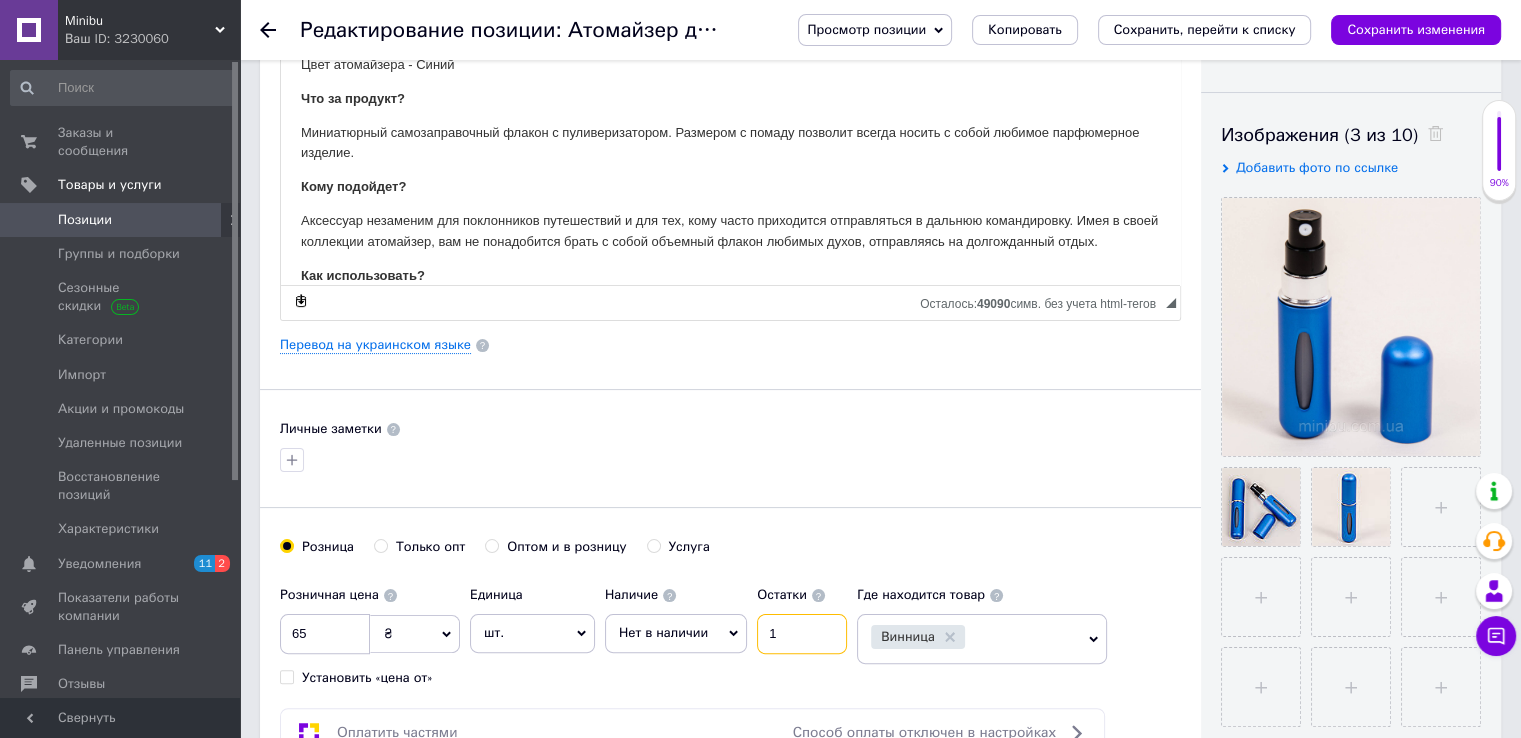 click on "1" at bounding box center [802, 634] 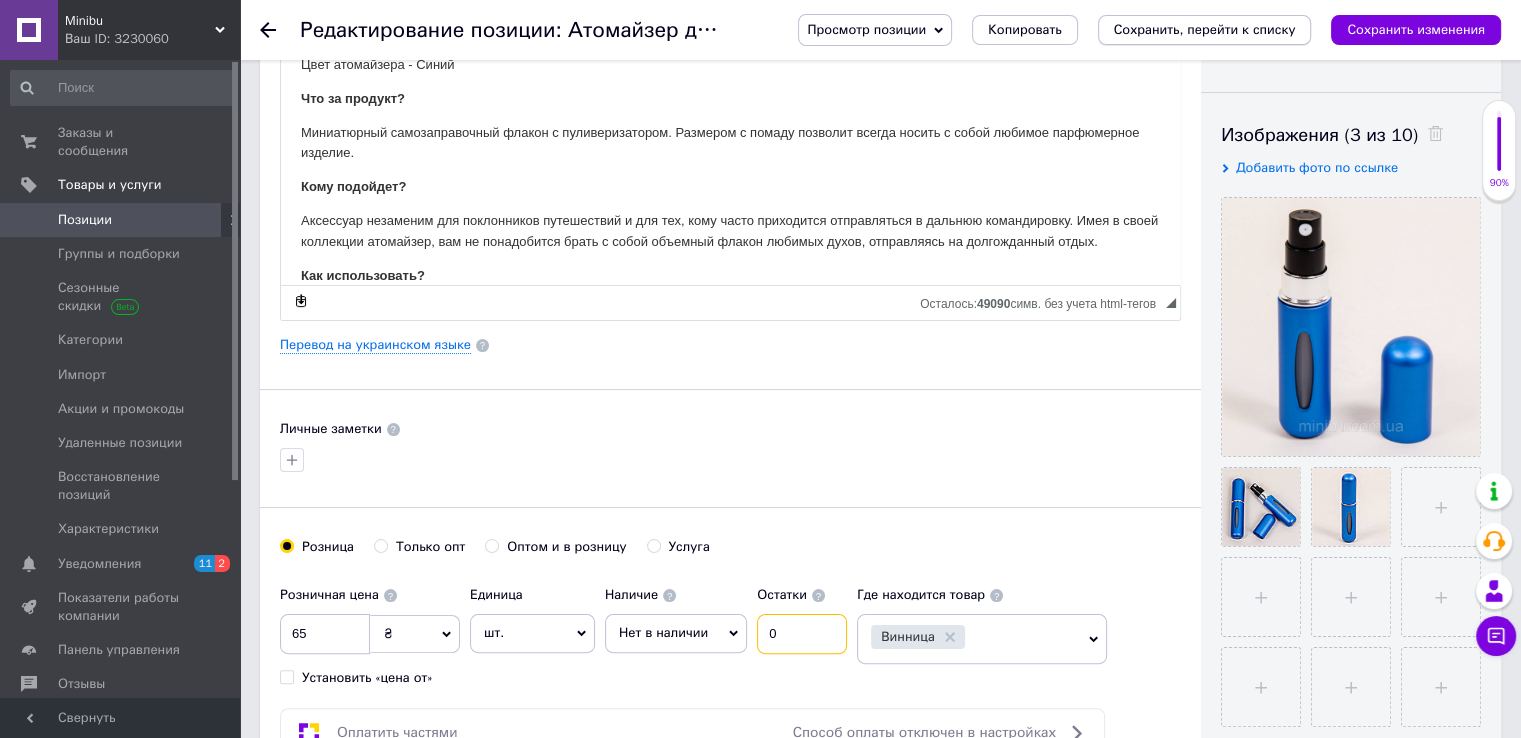 type on "0" 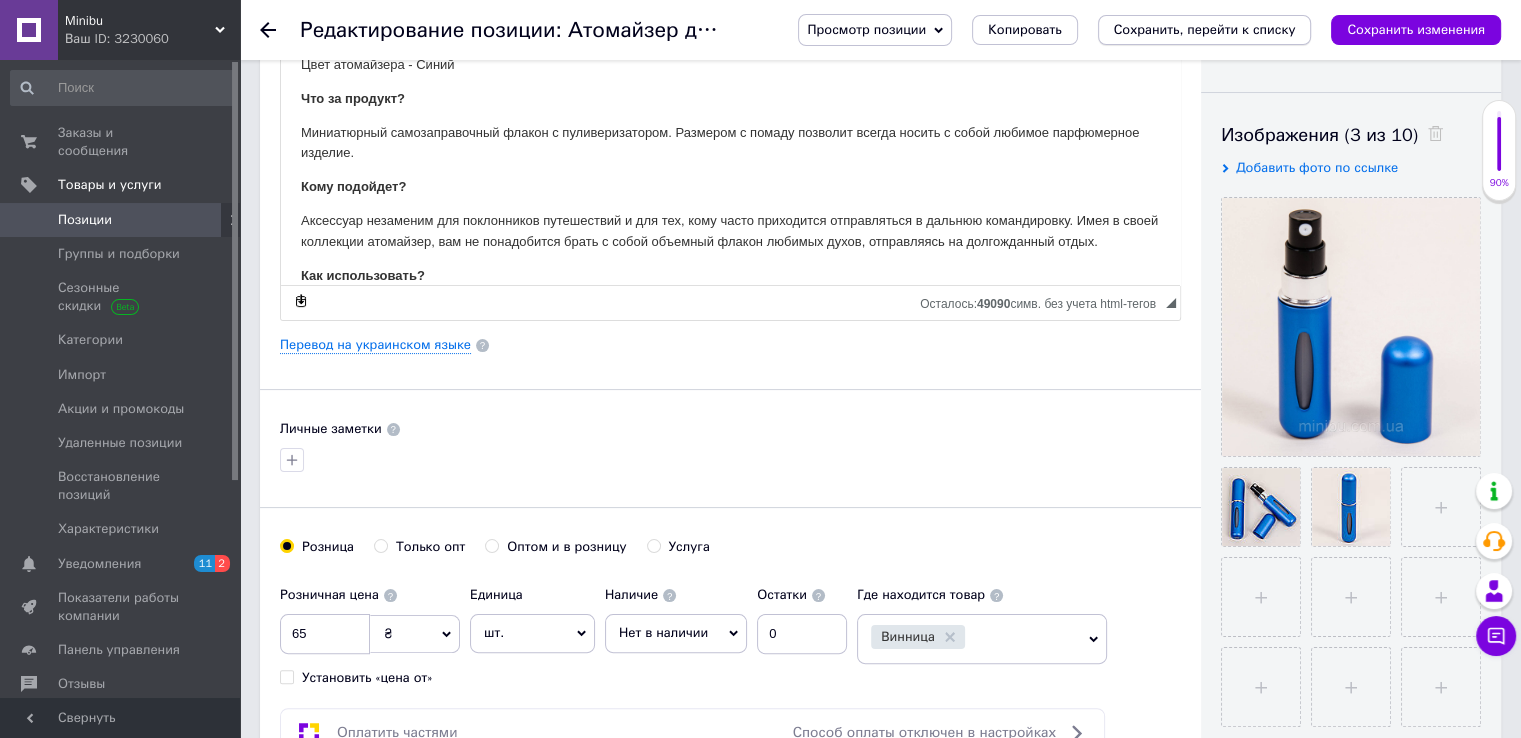 click on "Сохранить, перейти к списку" at bounding box center (1205, 30) 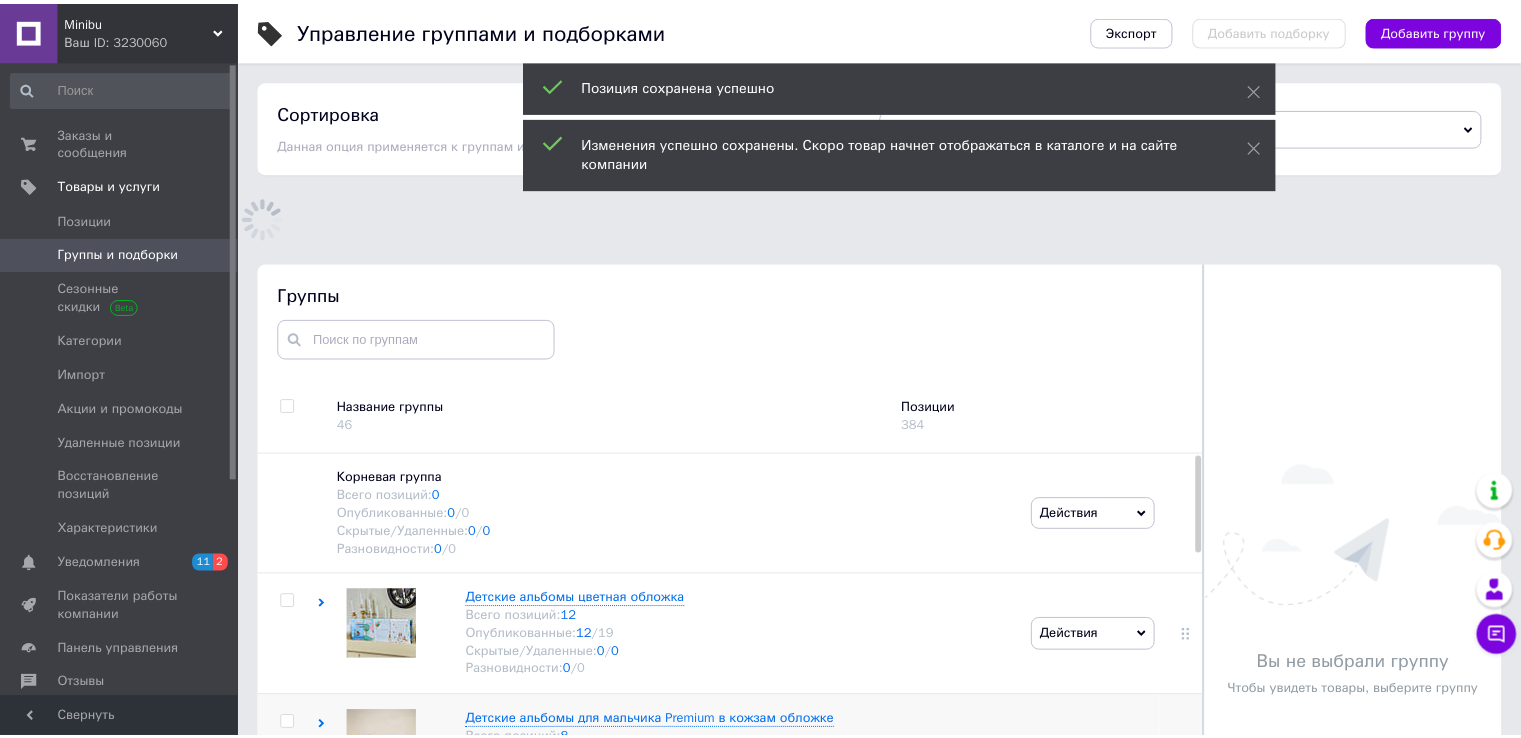 scroll, scrollTop: 139, scrollLeft: 0, axis: vertical 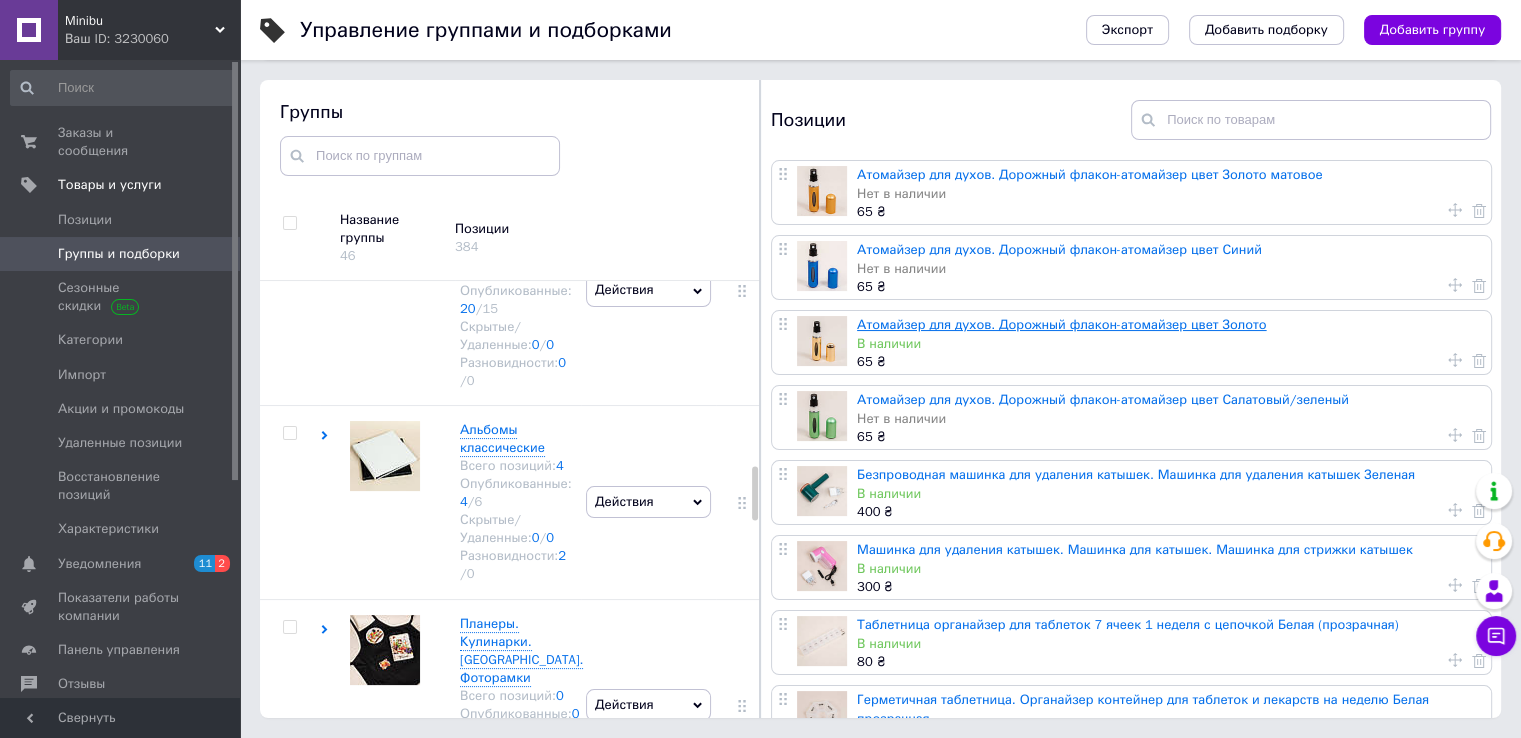 click on "Атомайзер для духов. Дорожный флакон-атомайзер цвет Золото" at bounding box center [1061, 324] 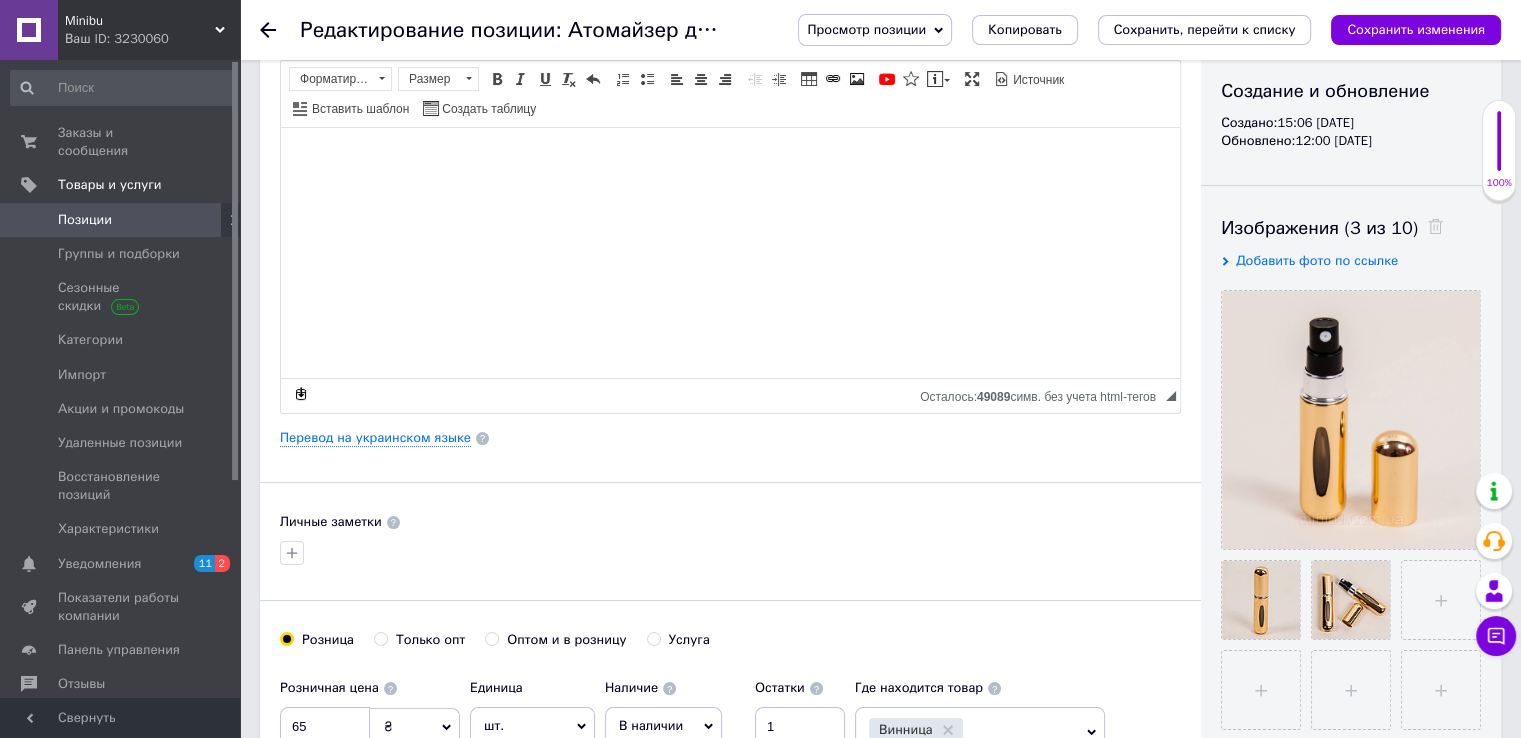 scroll, scrollTop: 300, scrollLeft: 0, axis: vertical 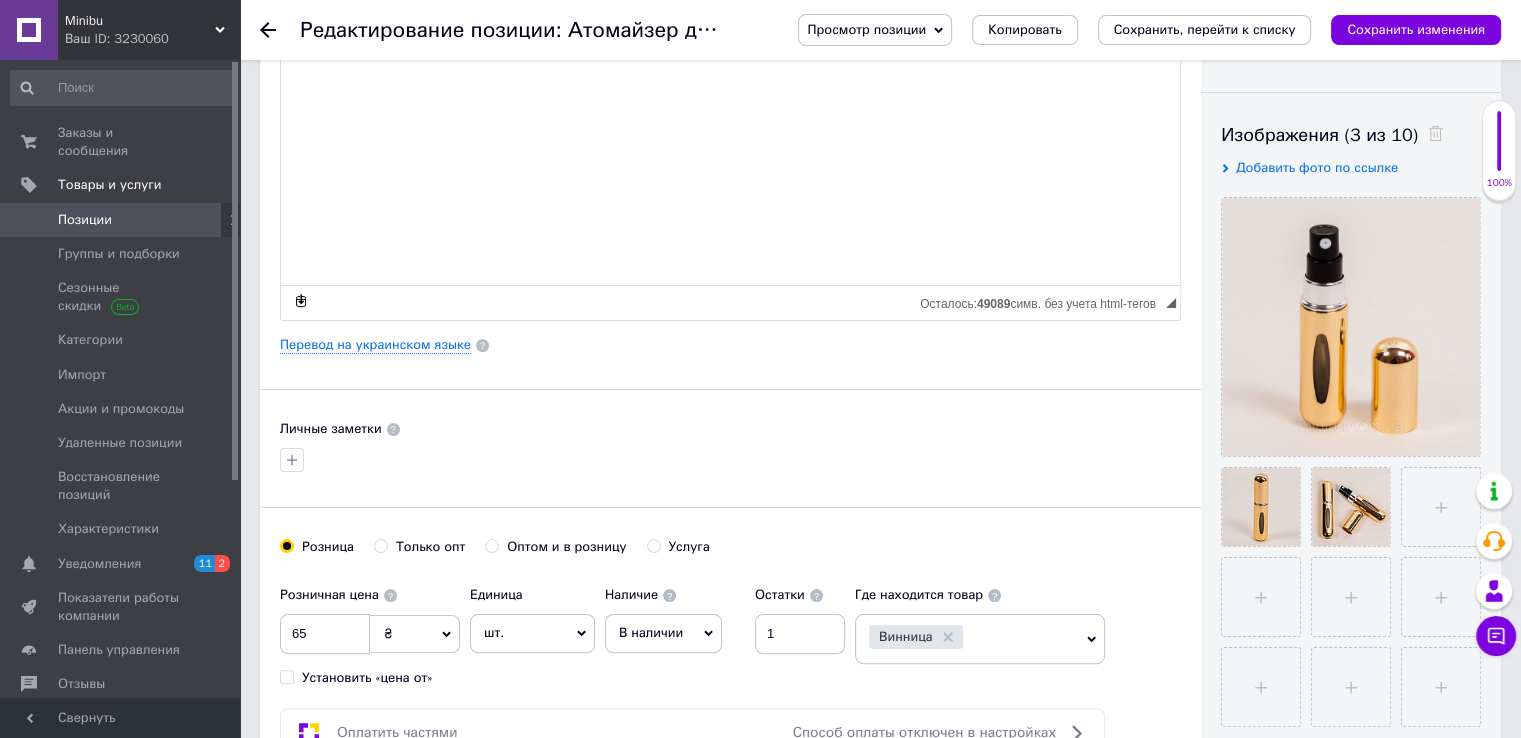 click 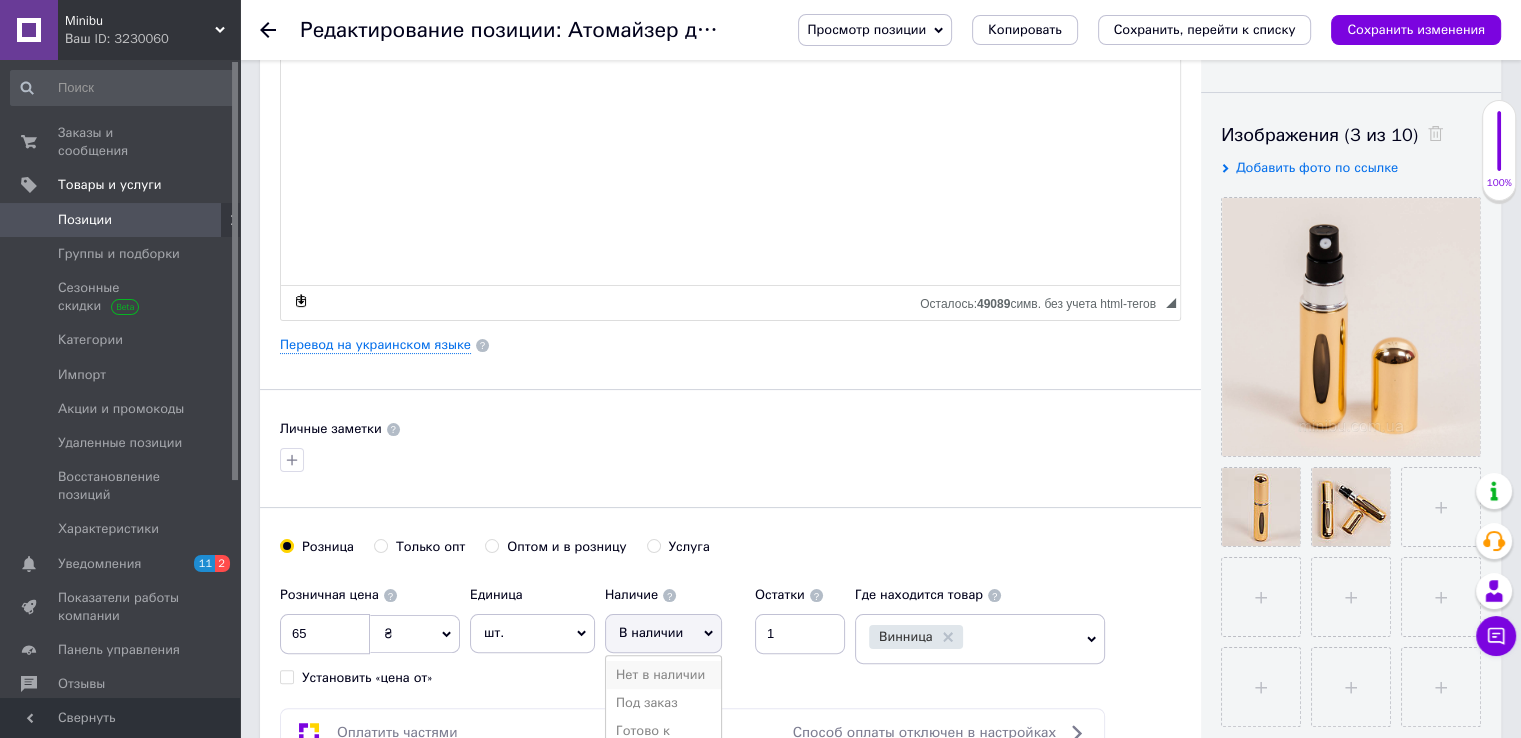 click on "Нет в наличии" at bounding box center [663, 675] 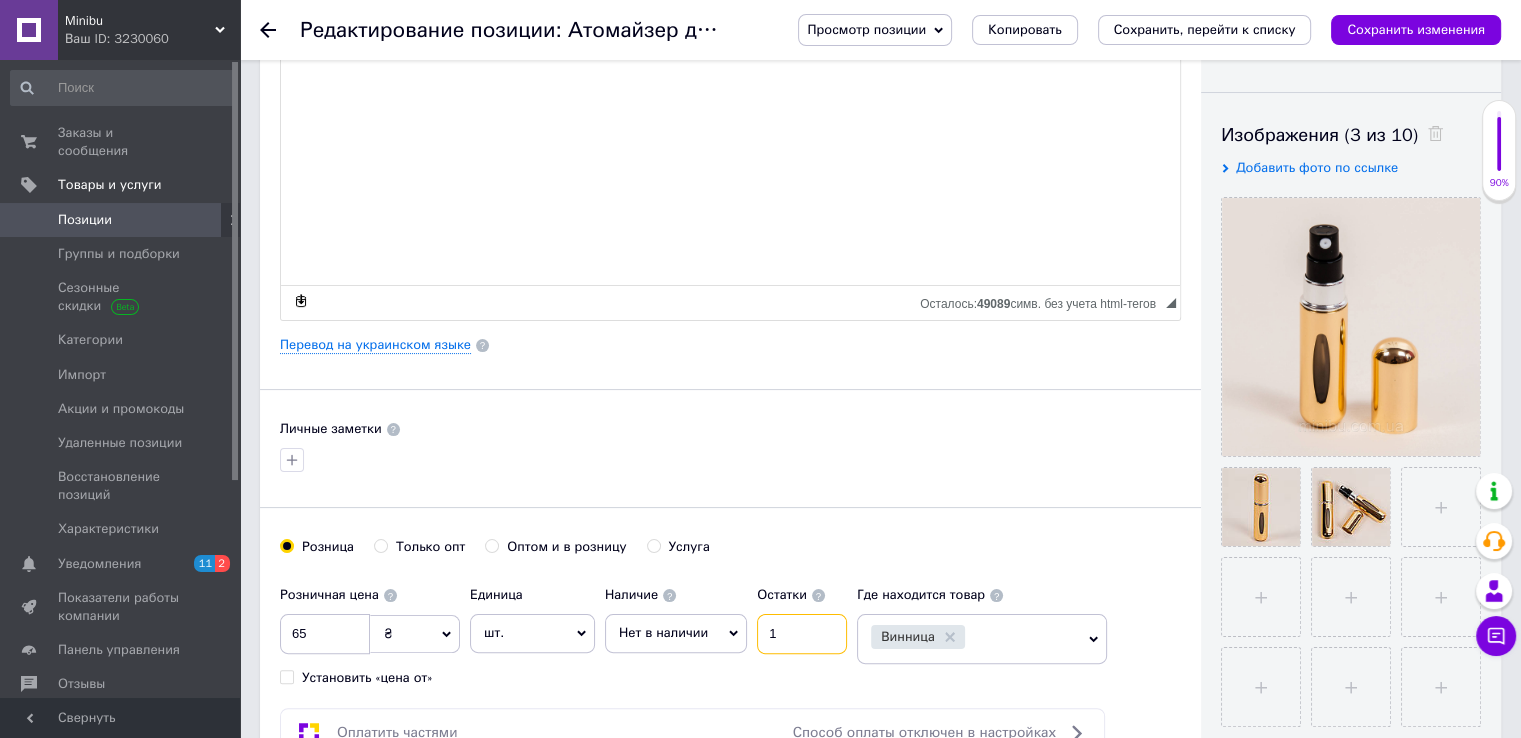 drag, startPoint x: 792, startPoint y: 637, endPoint x: 752, endPoint y: 627, distance: 41.231056 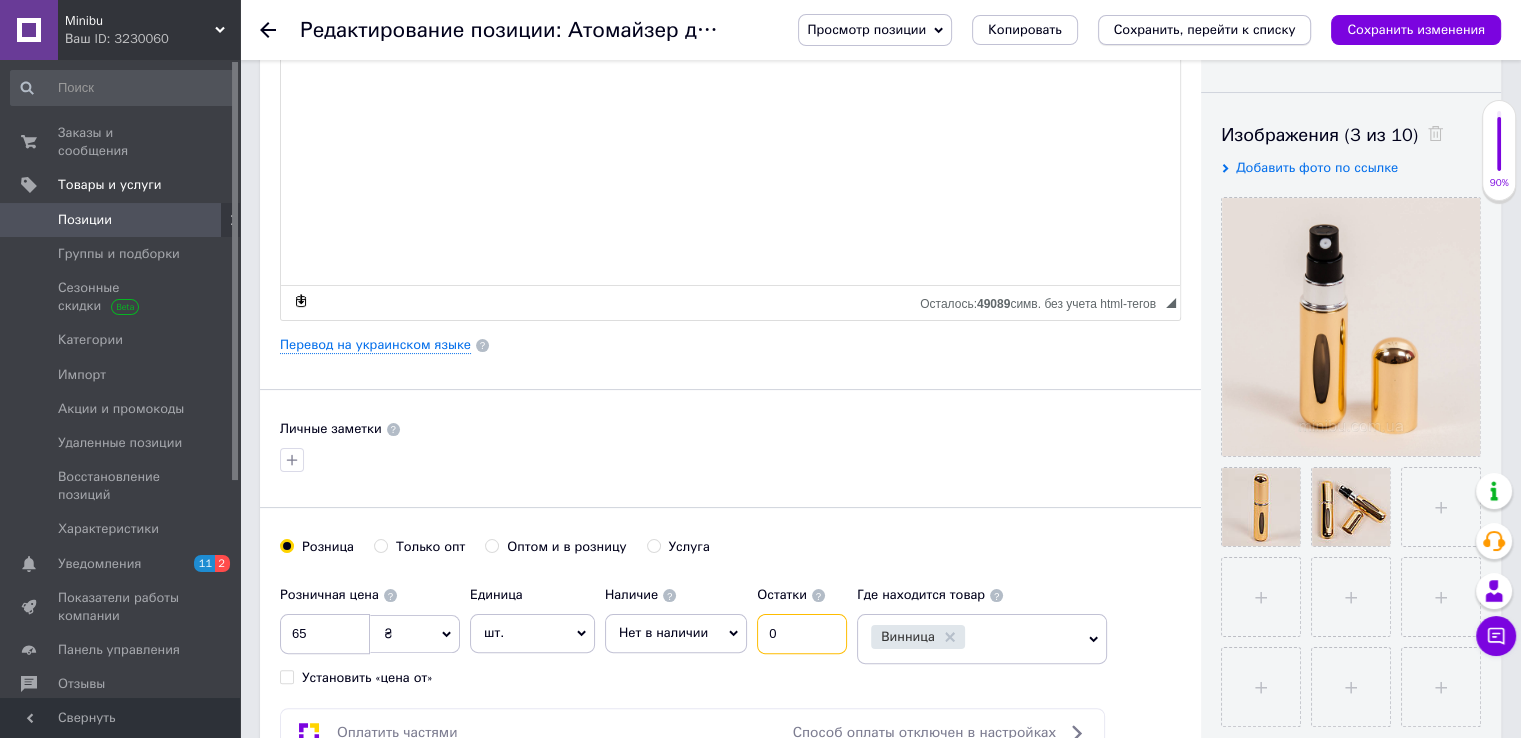 type on "0" 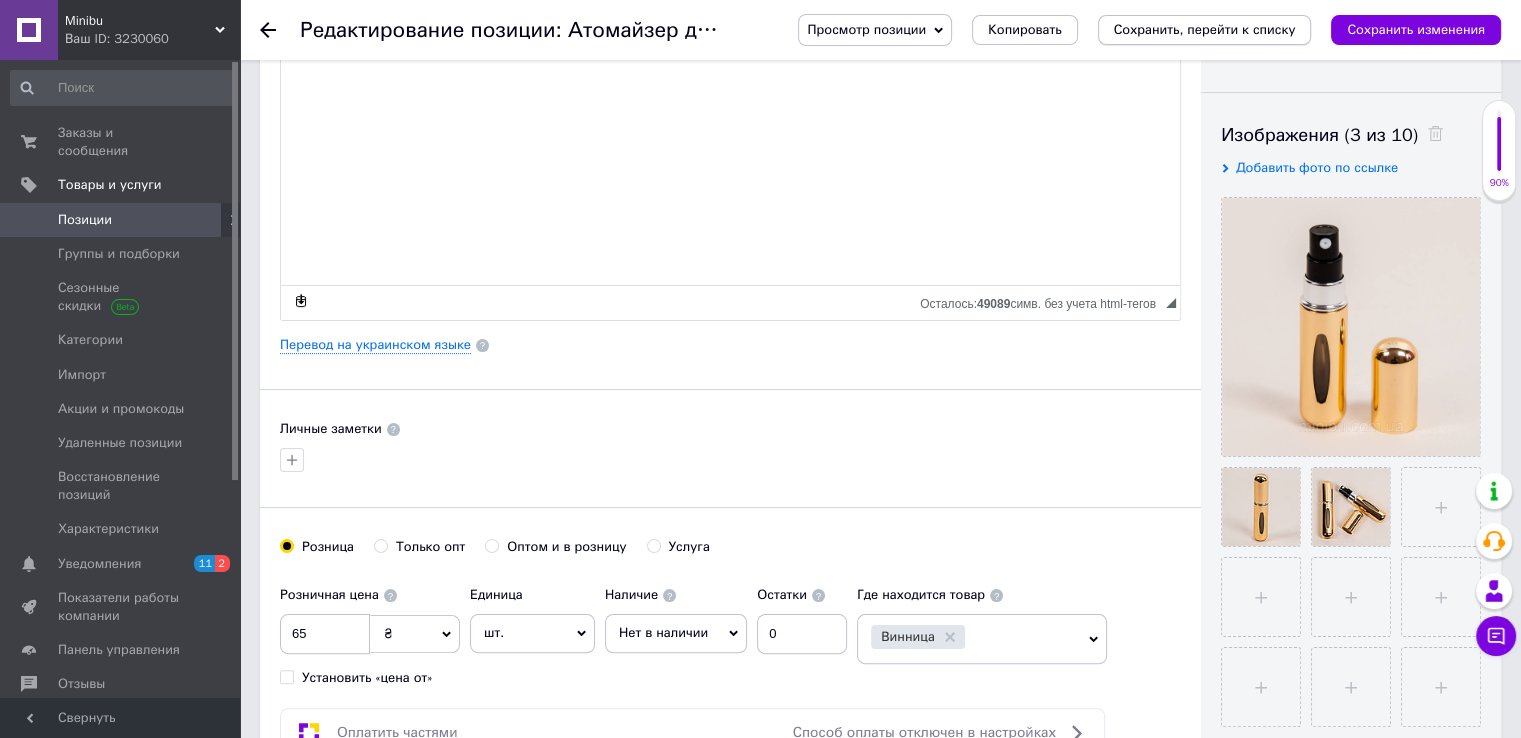 click on "Сохранить, перейти к списку" at bounding box center [1205, 29] 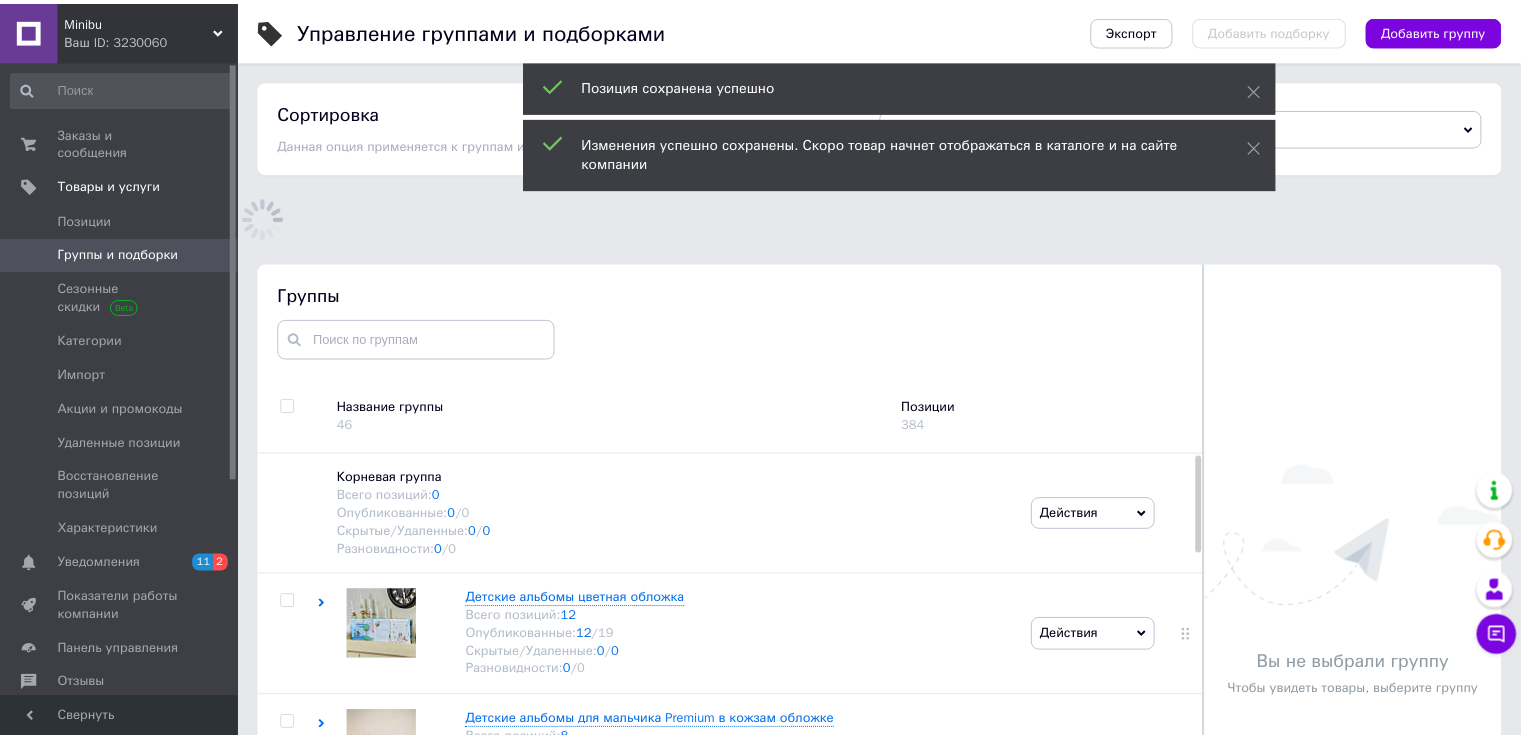 scroll, scrollTop: 139, scrollLeft: 0, axis: vertical 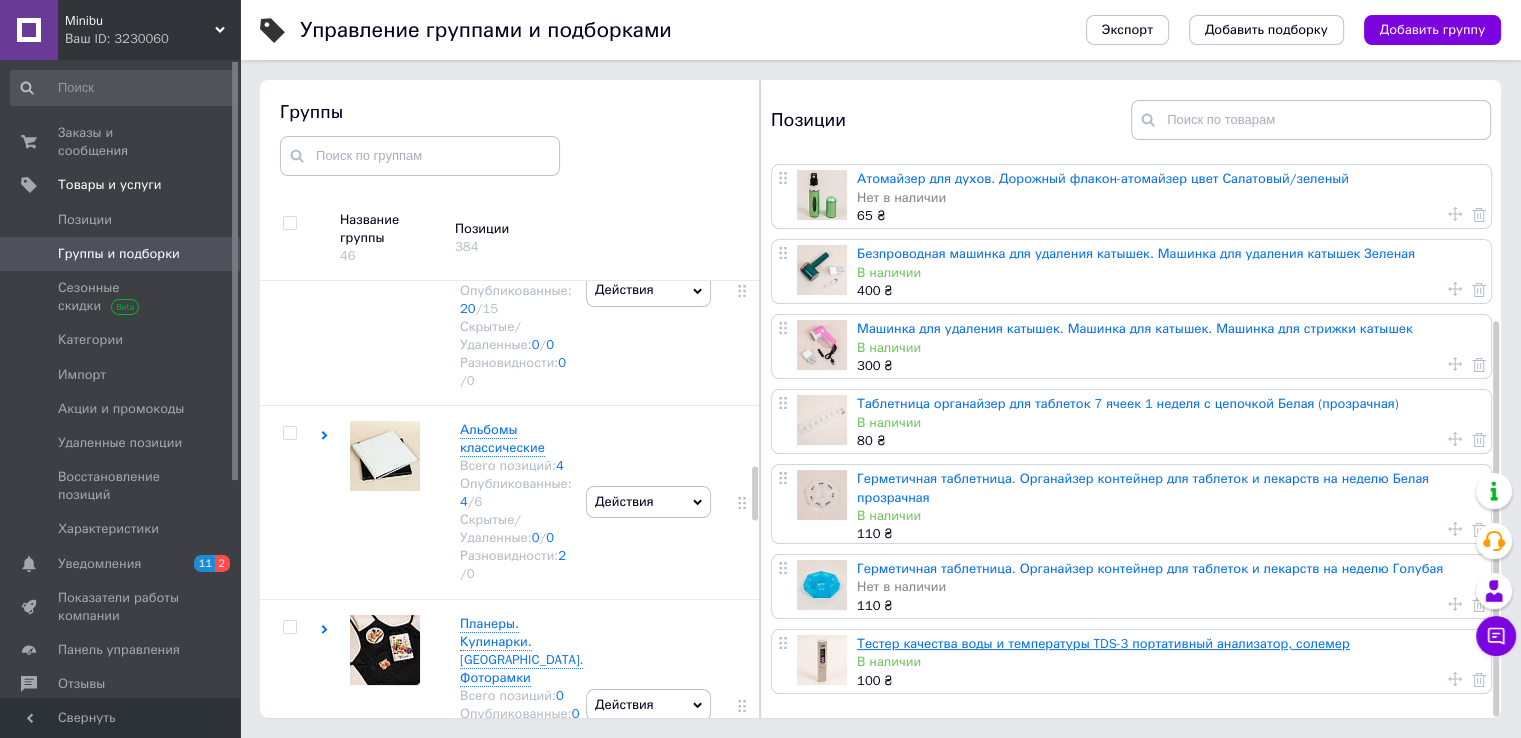 click on "Тестер качества воды и температуры TDS-3 портативный анализатор, солемер" at bounding box center (1103, 643) 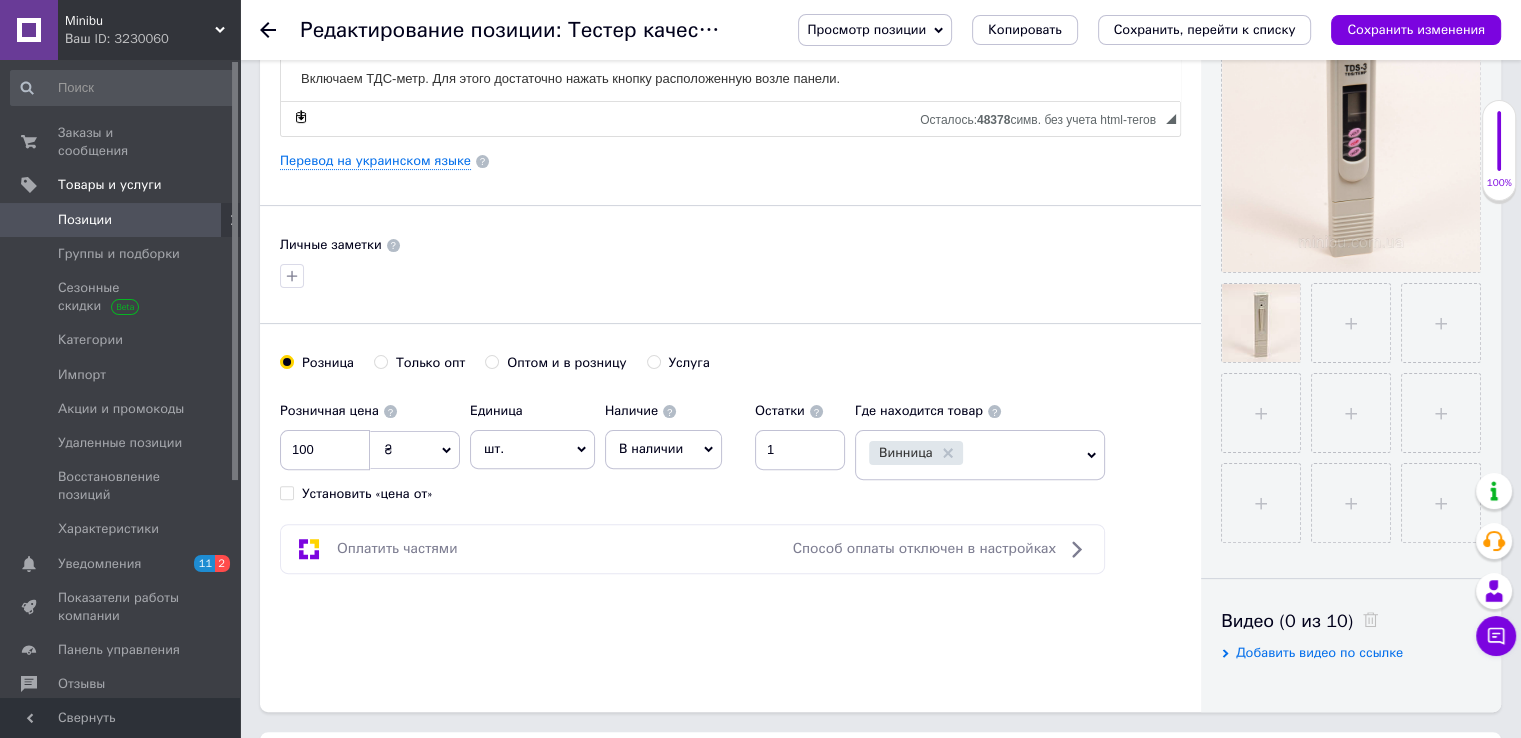 scroll, scrollTop: 500, scrollLeft: 0, axis: vertical 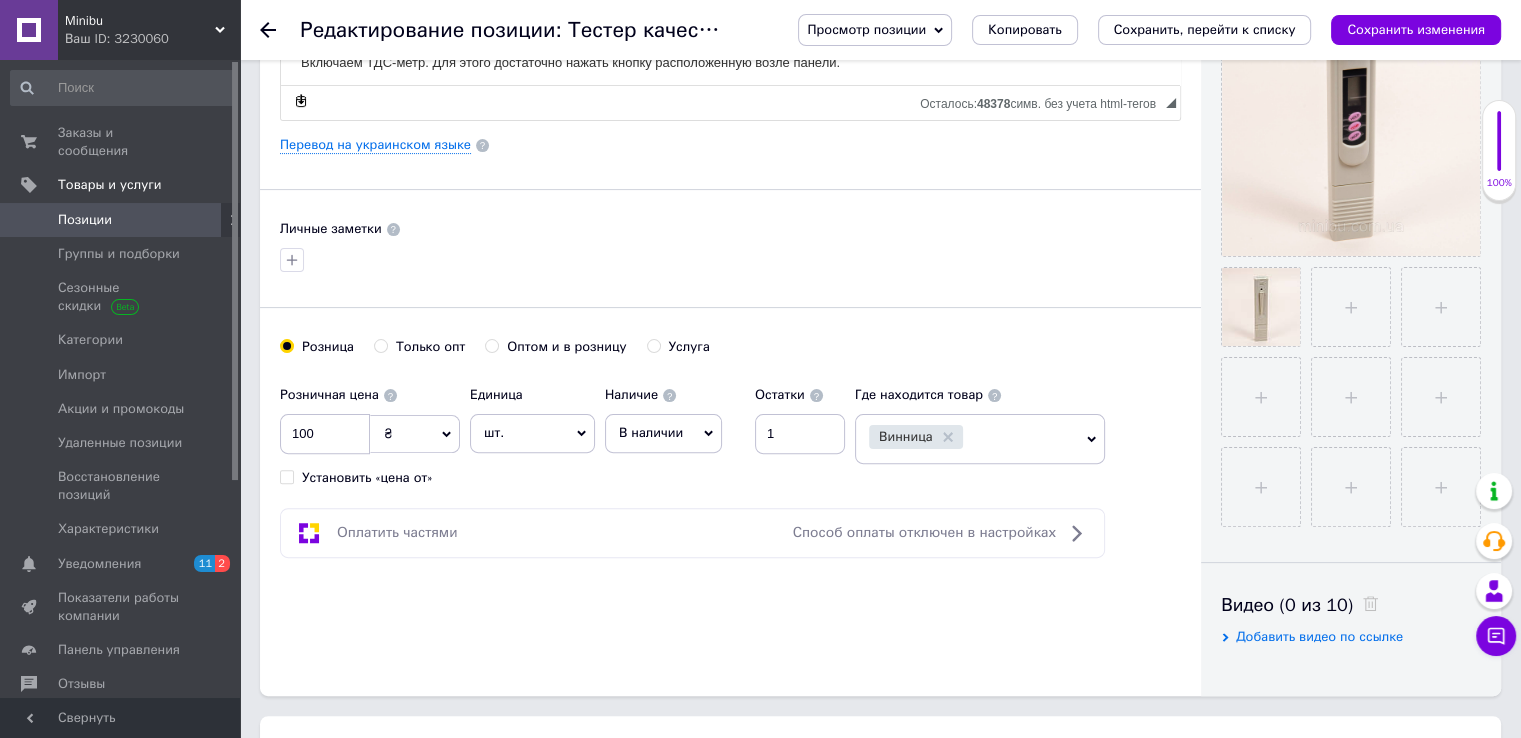 click 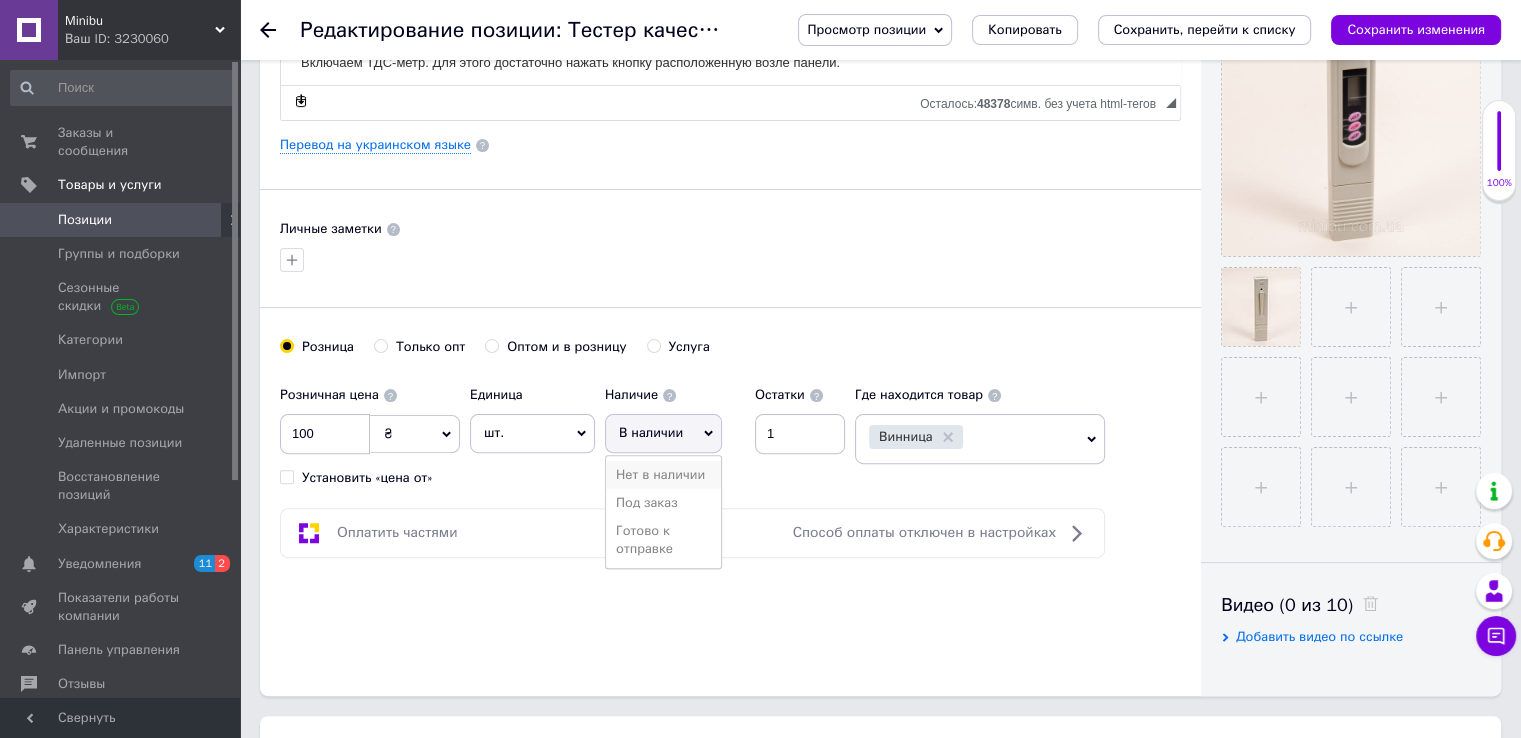 click on "Нет в наличии" at bounding box center (663, 475) 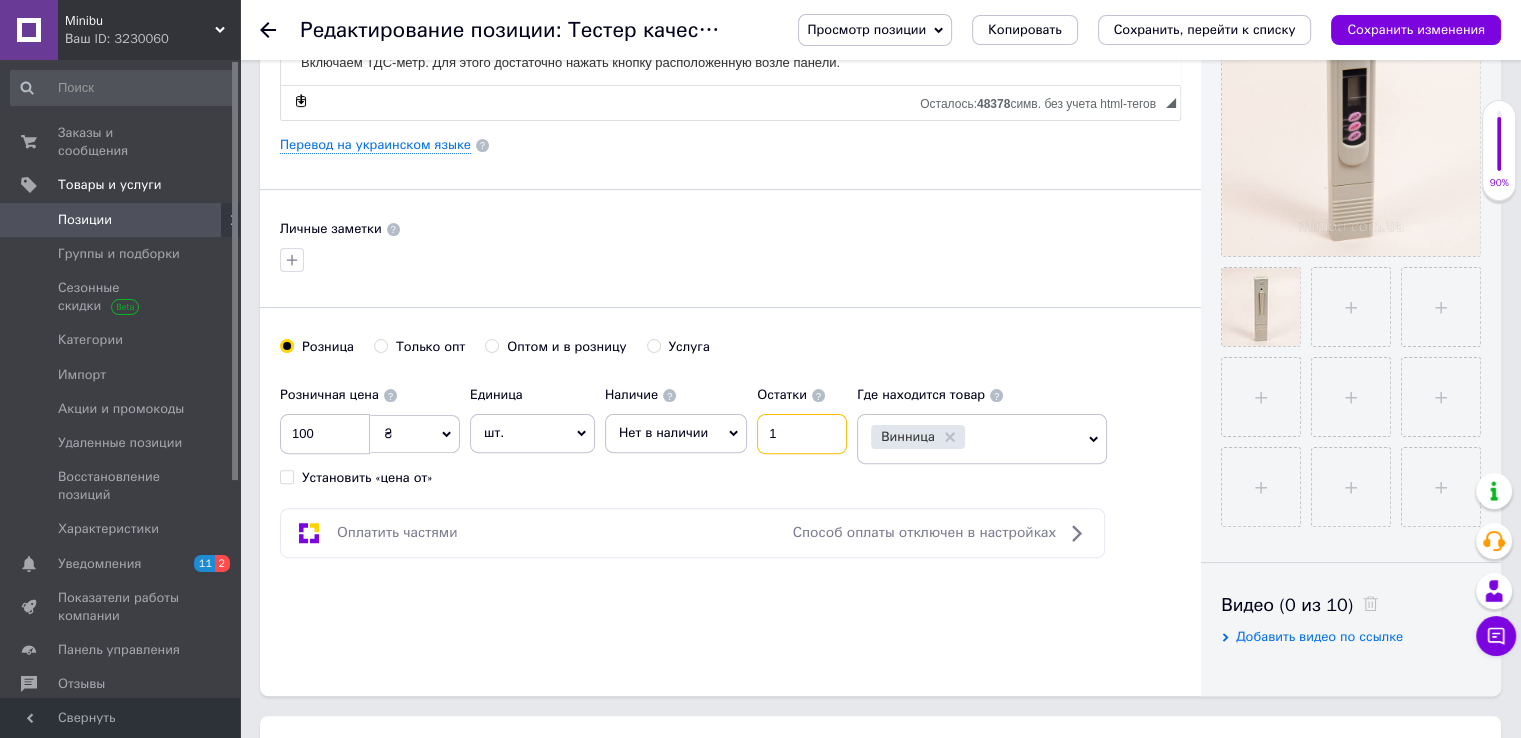 drag, startPoint x: 779, startPoint y: 432, endPoint x: 761, endPoint y: 429, distance: 18.248287 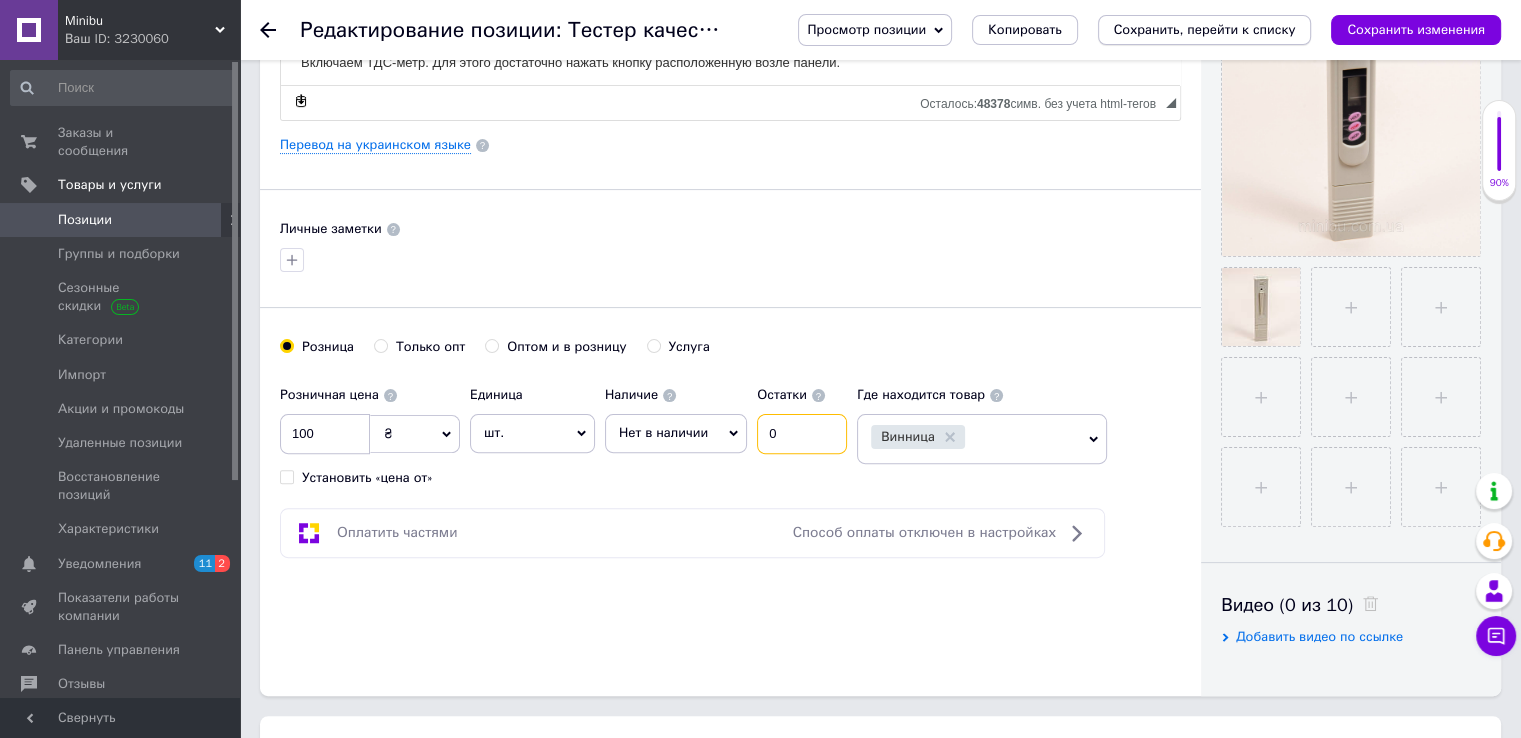 type on "0" 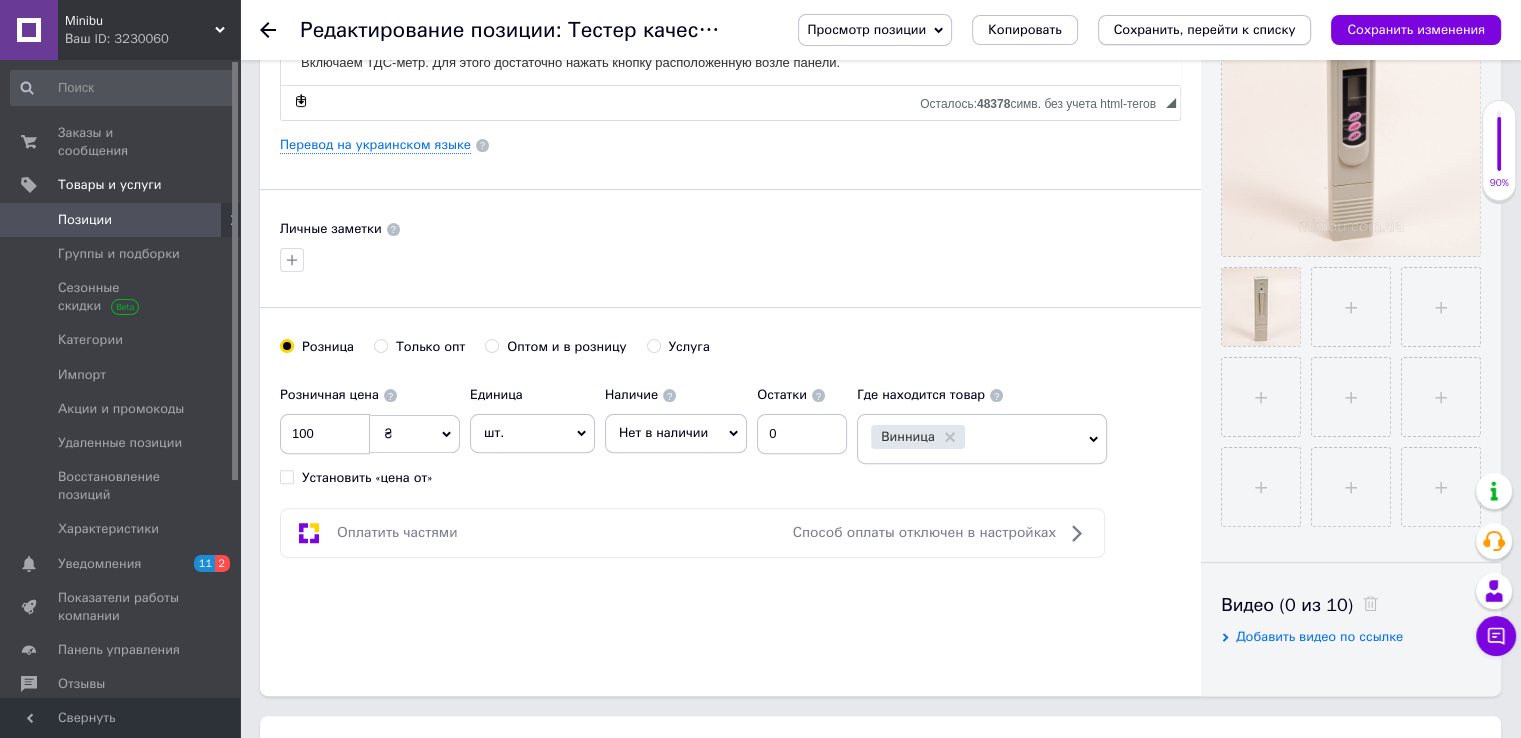 click on "Сохранить, перейти к списку" at bounding box center [1205, 29] 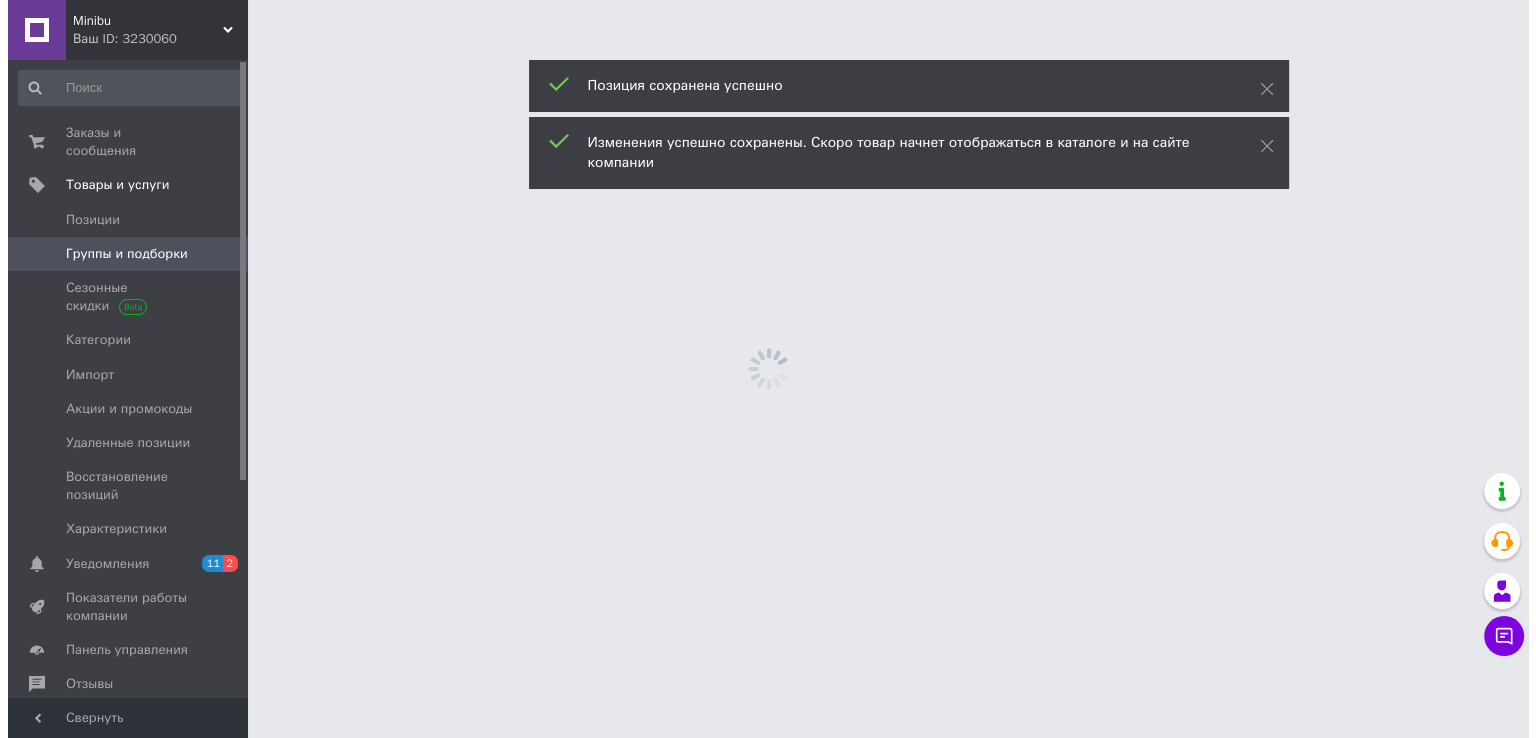 scroll, scrollTop: 0, scrollLeft: 0, axis: both 